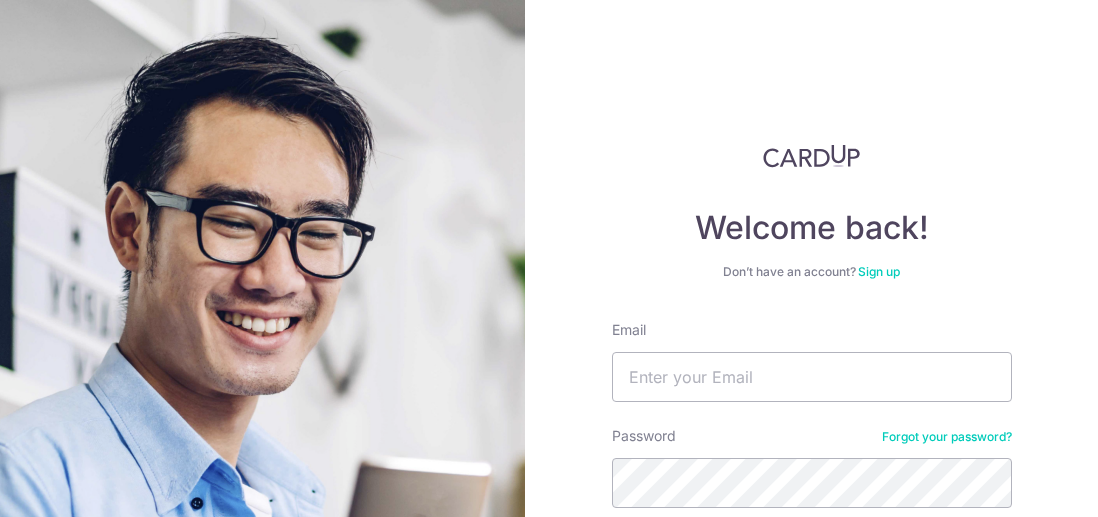 scroll, scrollTop: 0, scrollLeft: 0, axis: both 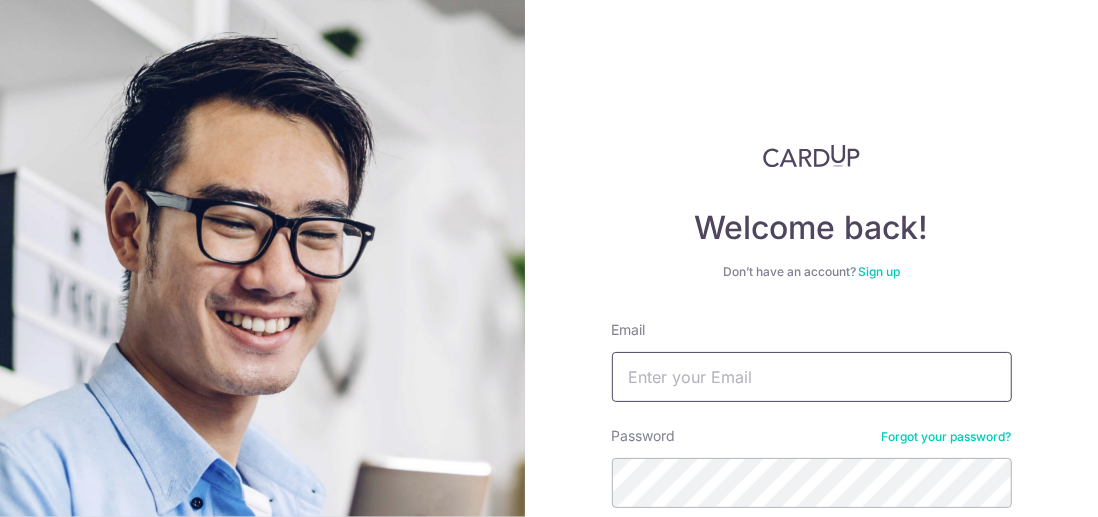 click on "Email" at bounding box center [812, 377] 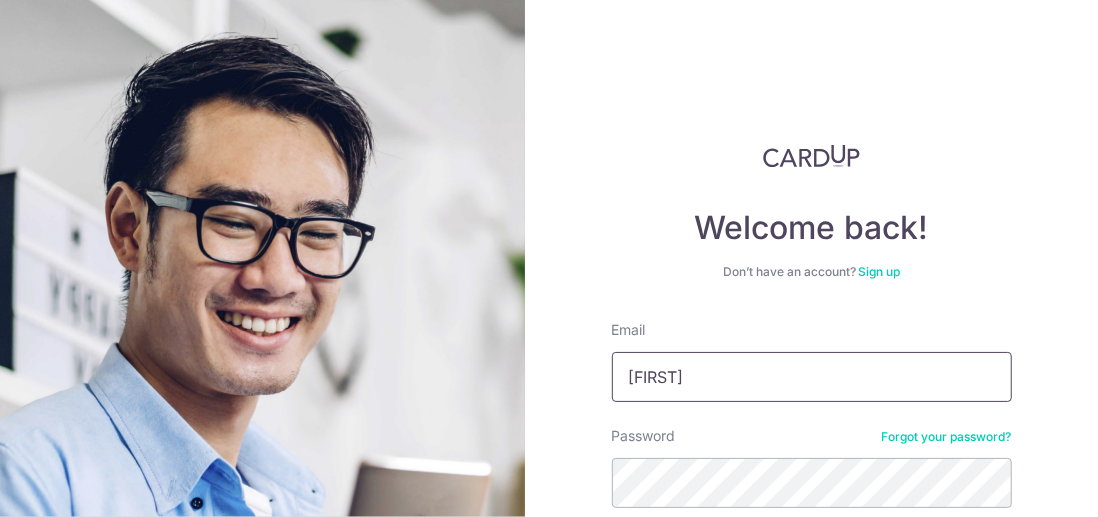 type on "[EMAIL]" 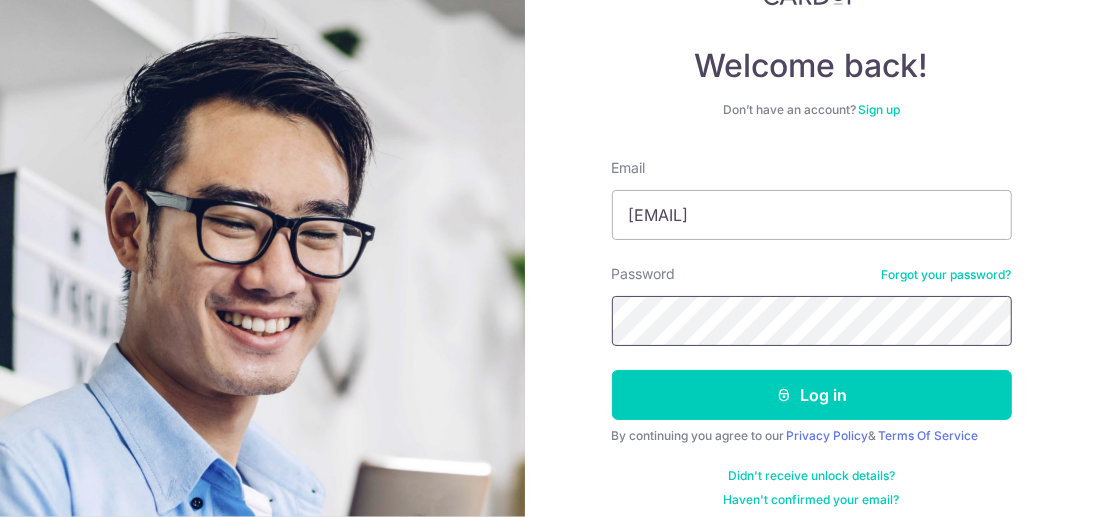 scroll, scrollTop: 176, scrollLeft: 0, axis: vertical 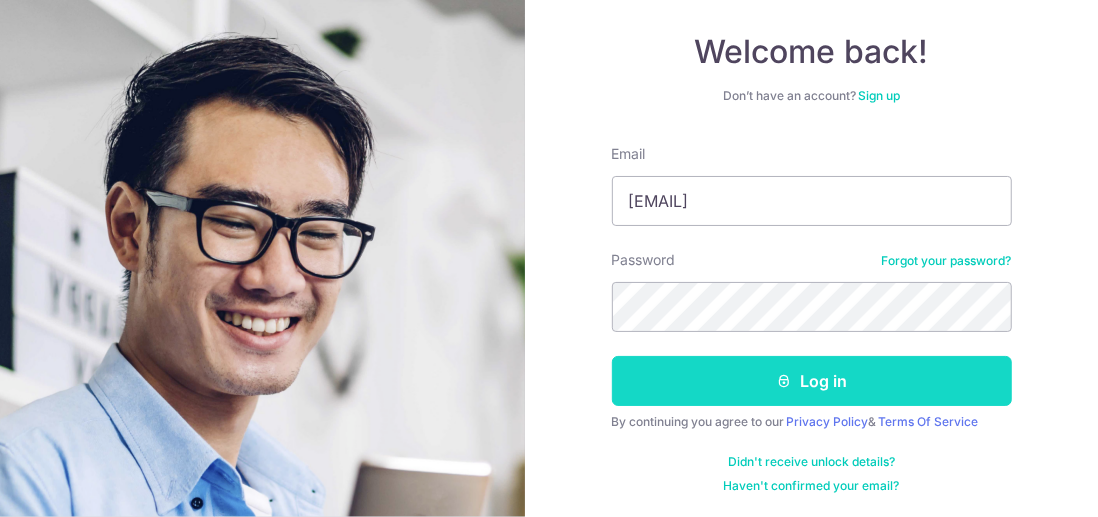 click on "Log in" at bounding box center [812, 381] 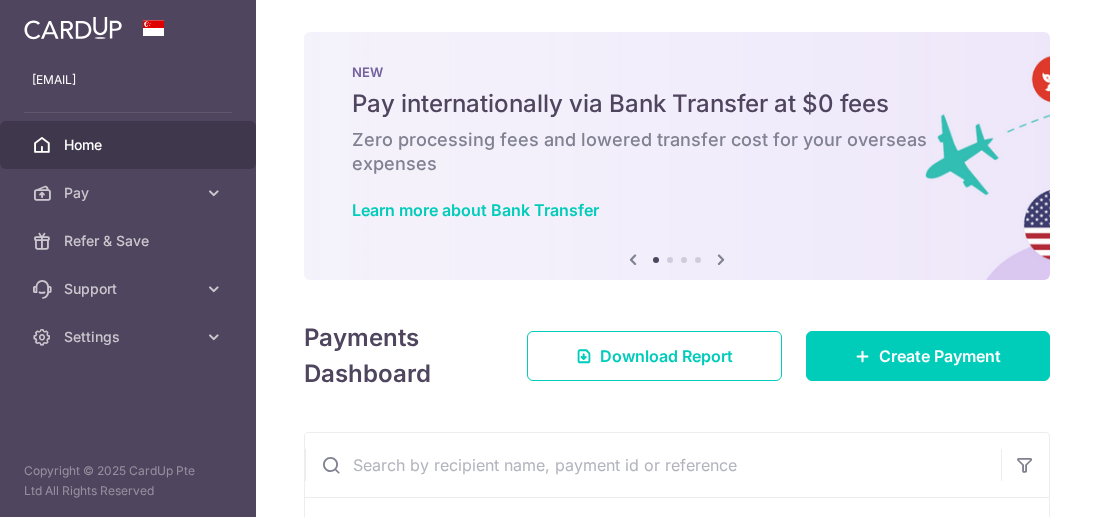 scroll, scrollTop: 0, scrollLeft: 0, axis: both 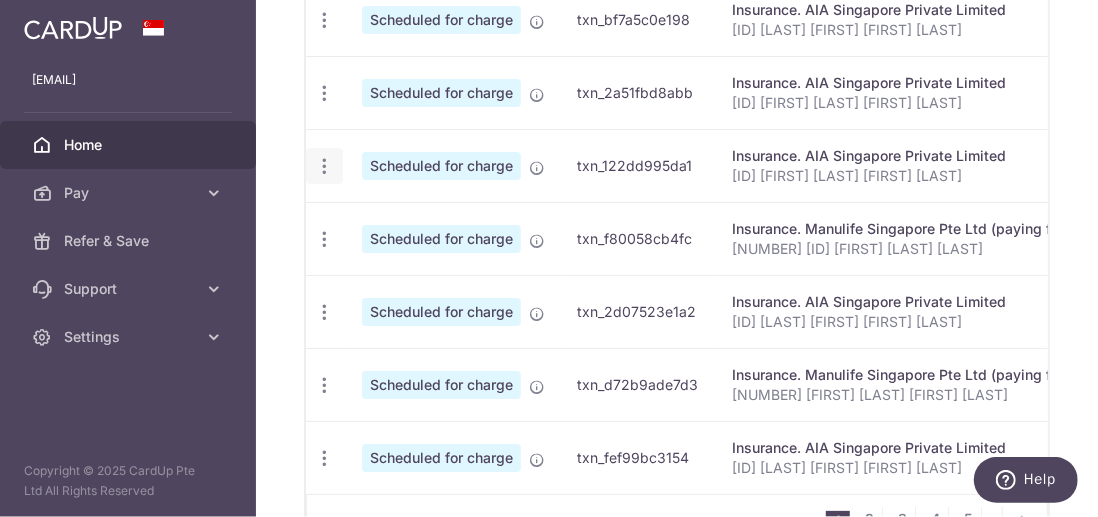 click at bounding box center (324, -199) 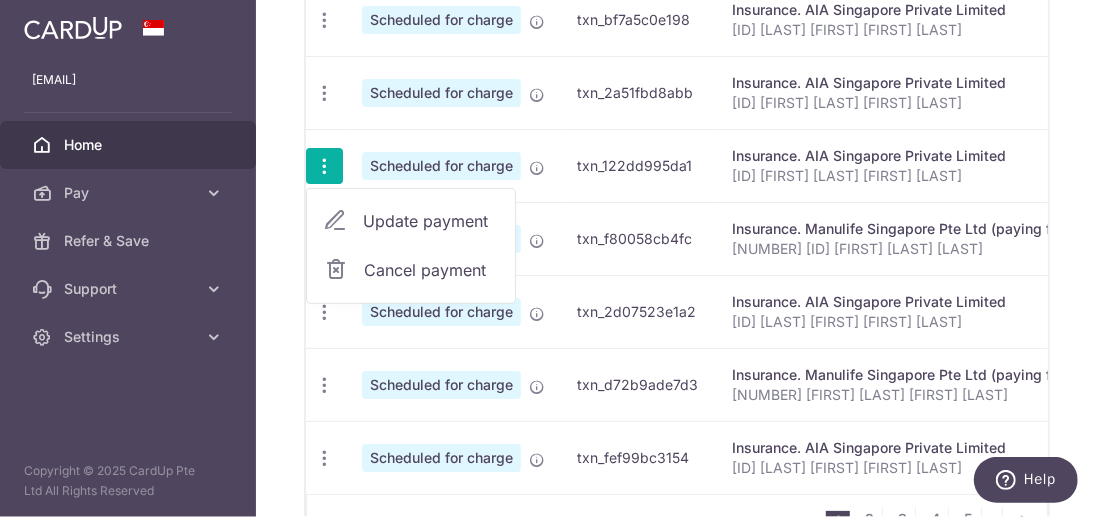 click on "Cancel payment" at bounding box center [431, 270] 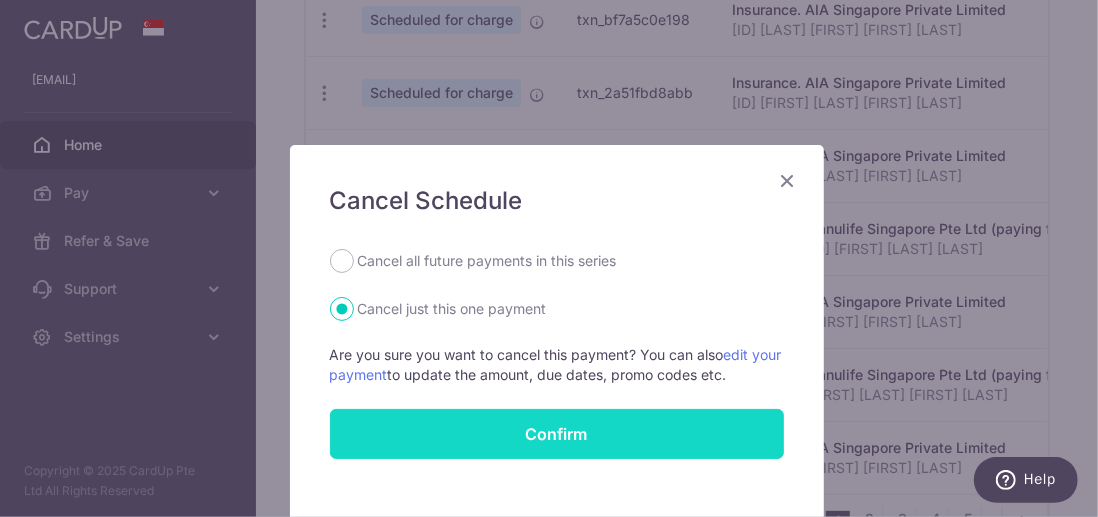 click on "Confirm" at bounding box center (557, 434) 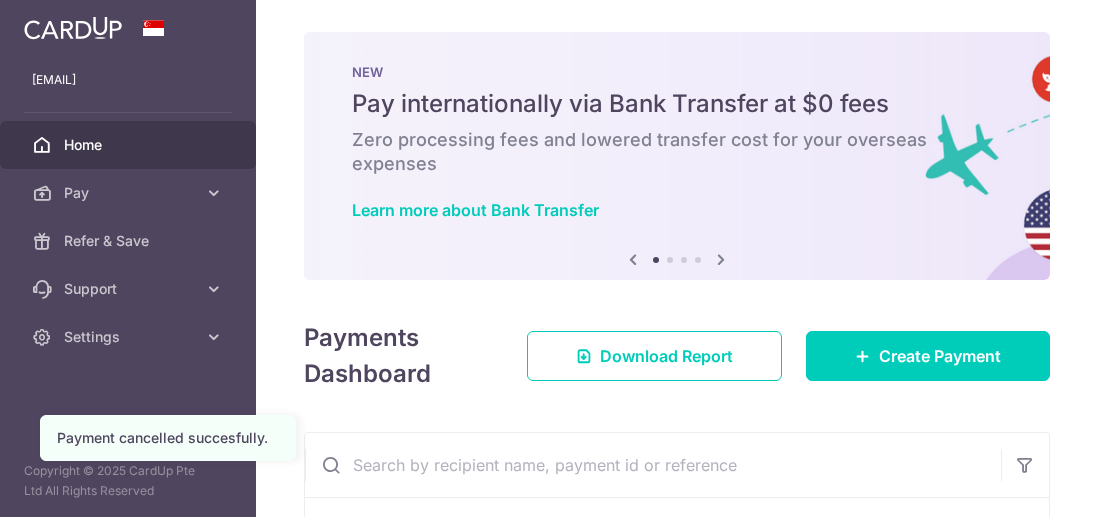 scroll, scrollTop: 0, scrollLeft: 0, axis: both 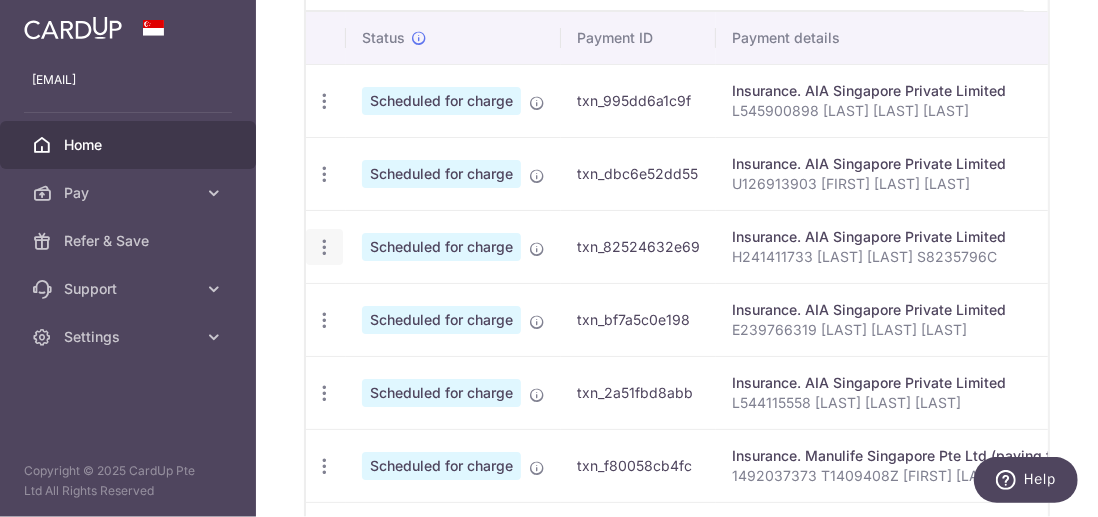 click at bounding box center [324, 101] 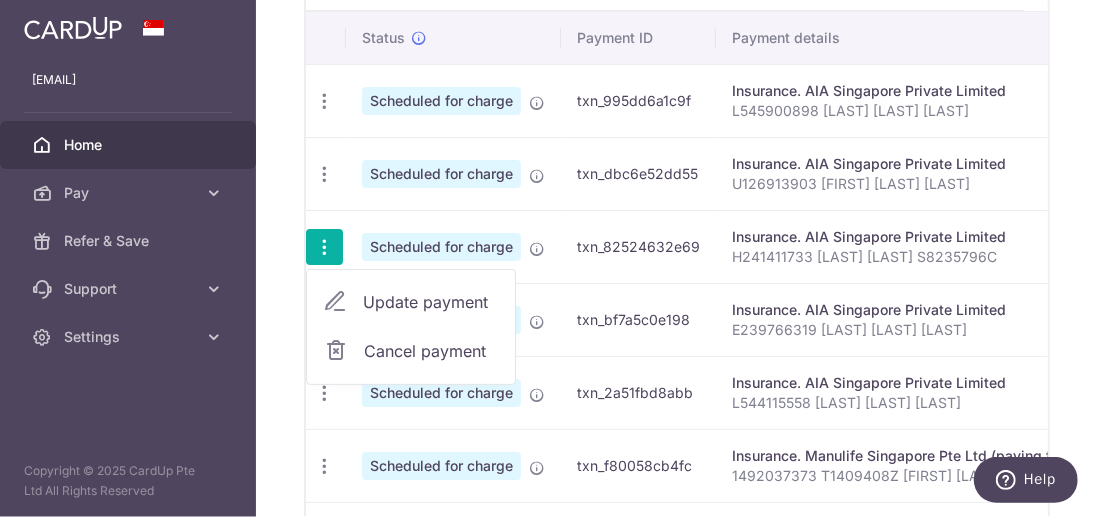 click on "Cancel payment" at bounding box center [431, 351] 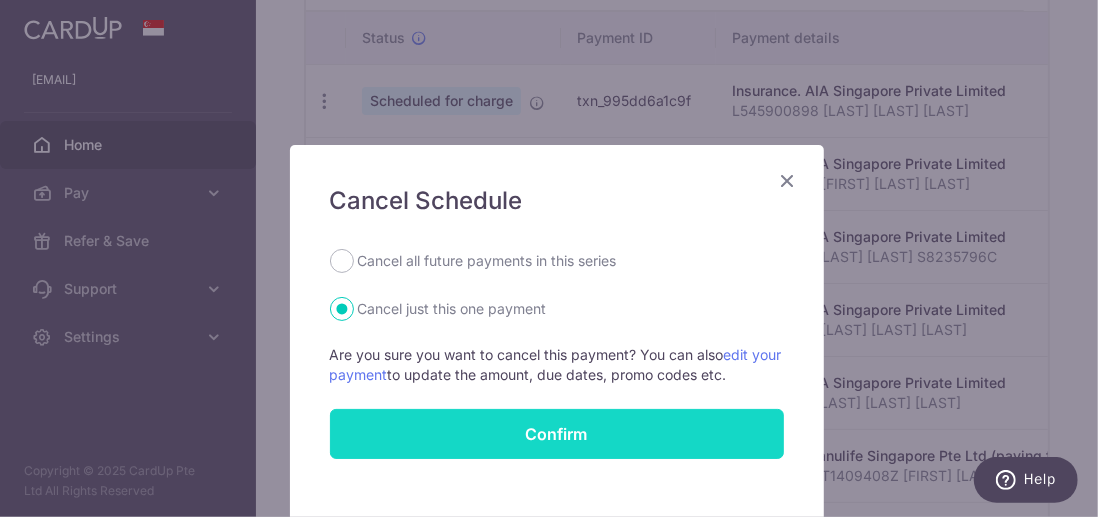 click on "Confirm" at bounding box center (557, 434) 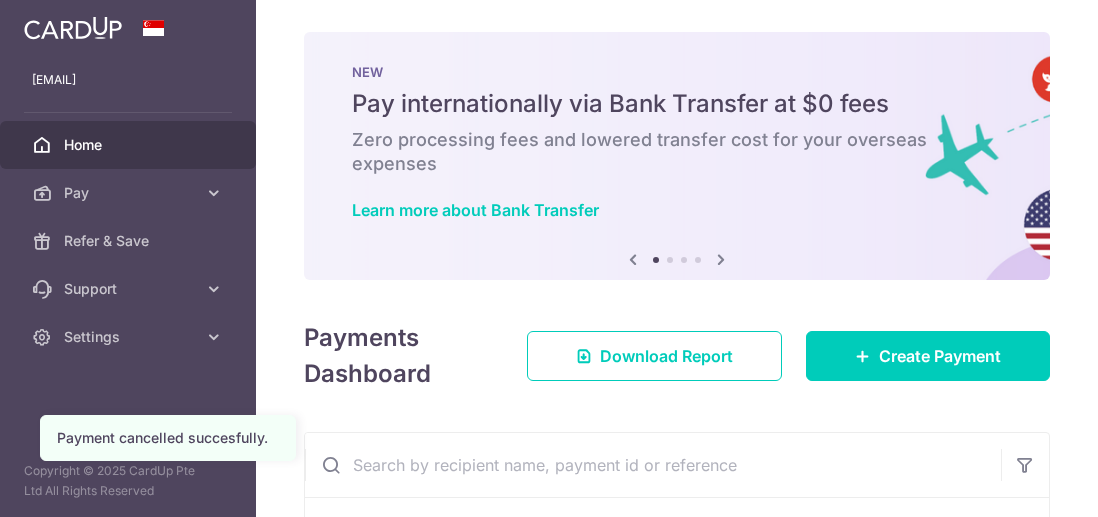 scroll, scrollTop: 0, scrollLeft: 0, axis: both 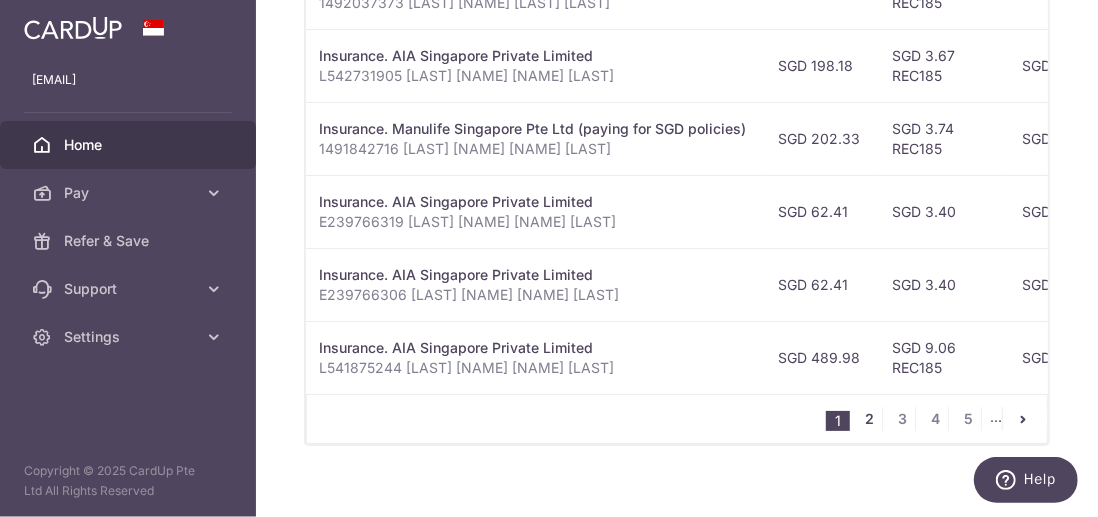 click on "2" at bounding box center [870, 419] 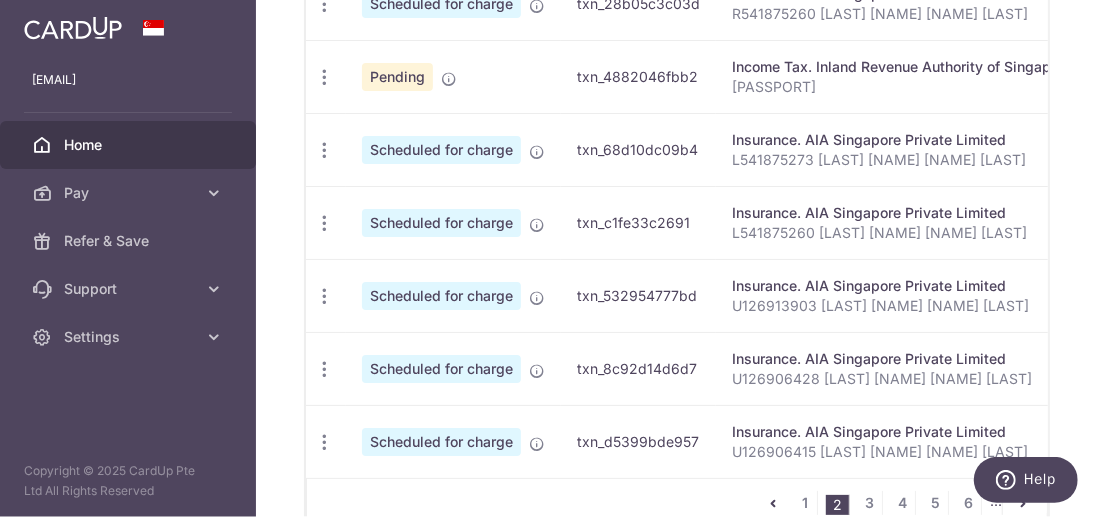 scroll, scrollTop: 1031, scrollLeft: 0, axis: vertical 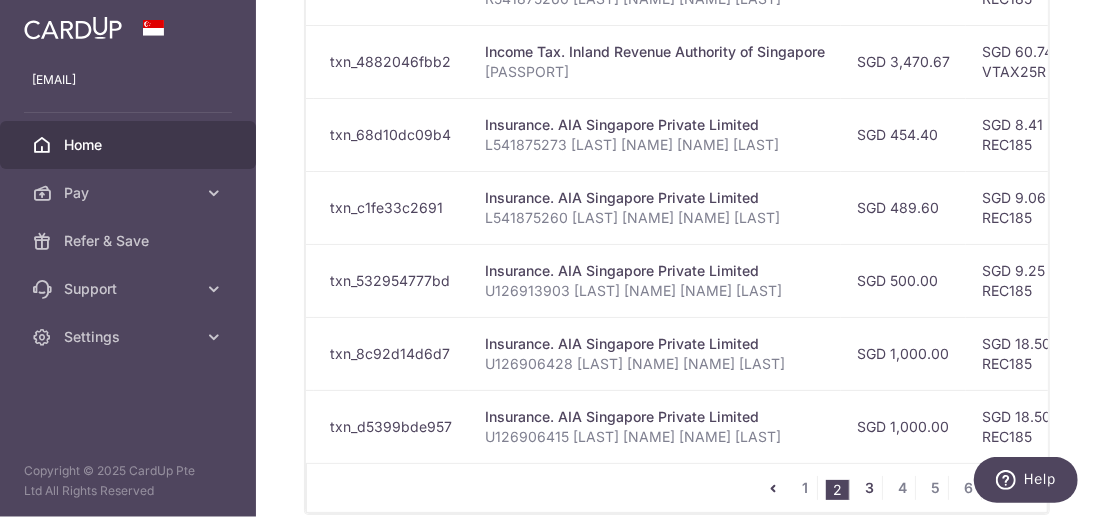 click on "3" at bounding box center (870, 488) 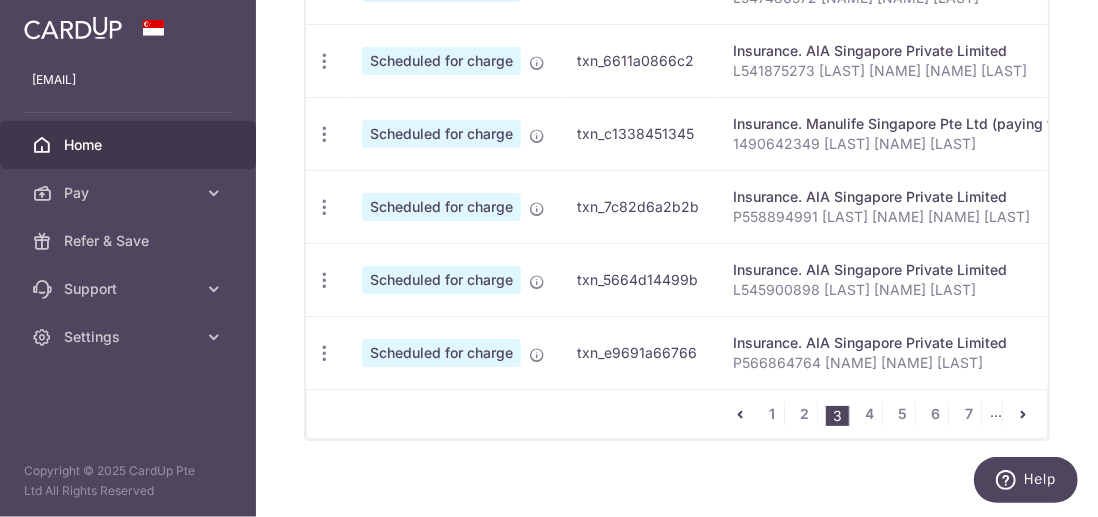 scroll, scrollTop: 1121, scrollLeft: 0, axis: vertical 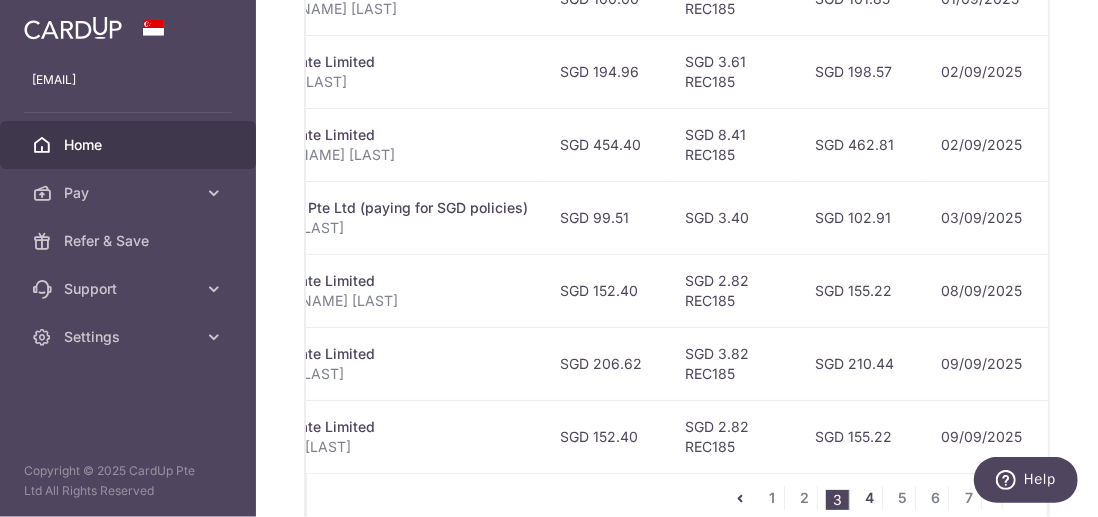 click on "4" at bounding box center [870, 498] 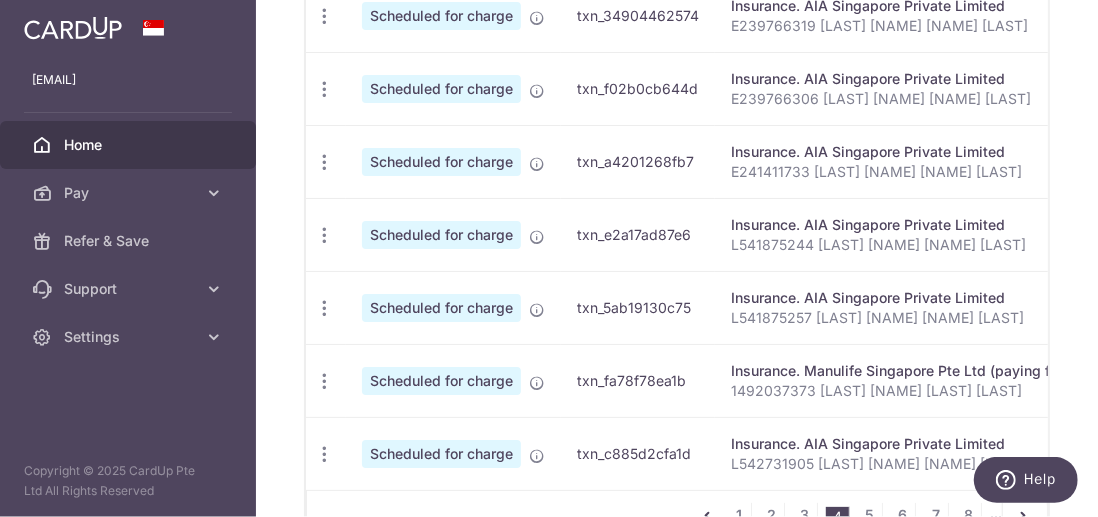 scroll, scrollTop: 1031, scrollLeft: 0, axis: vertical 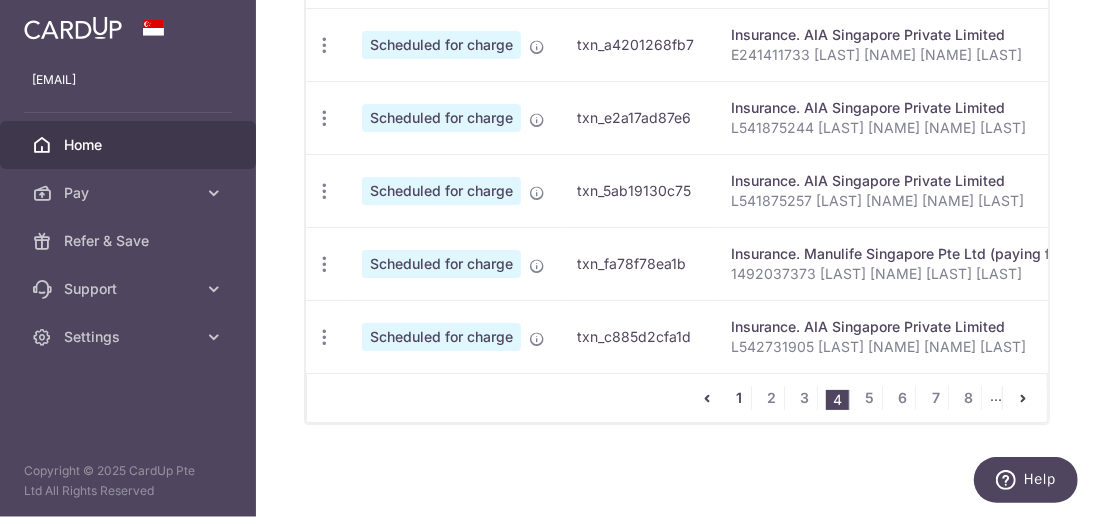 click on "1" at bounding box center (739, 398) 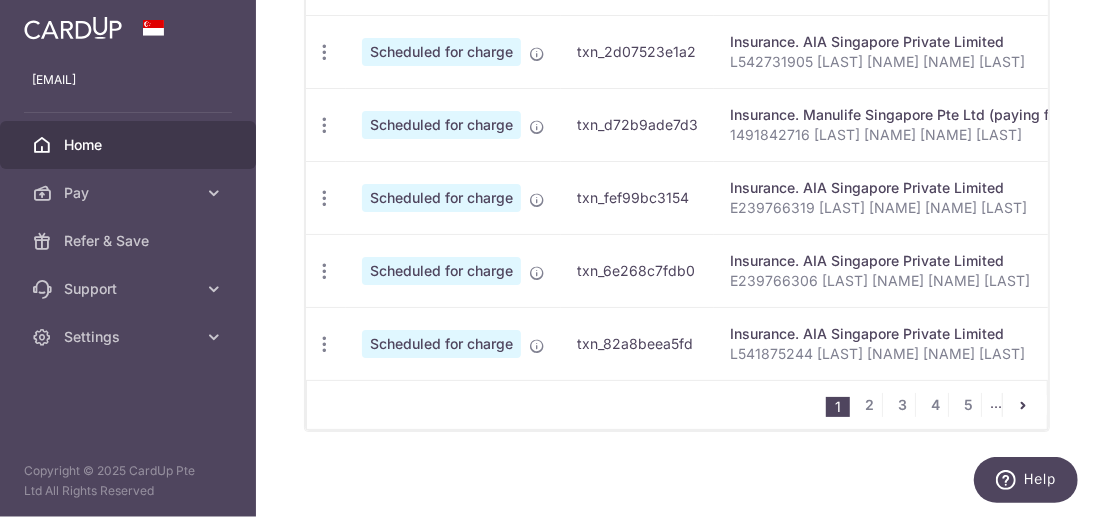 scroll, scrollTop: 1121, scrollLeft: 0, axis: vertical 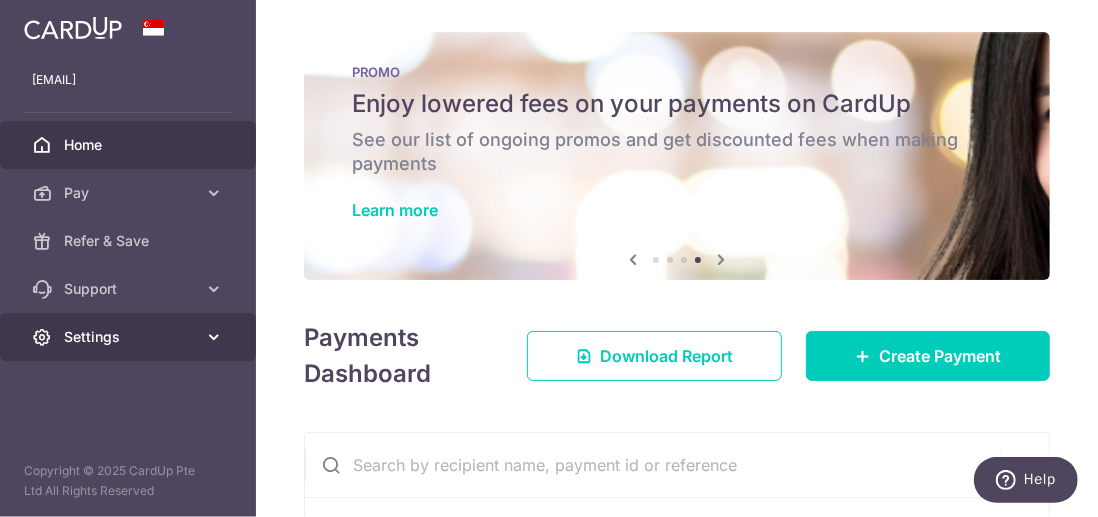click at bounding box center [214, 337] 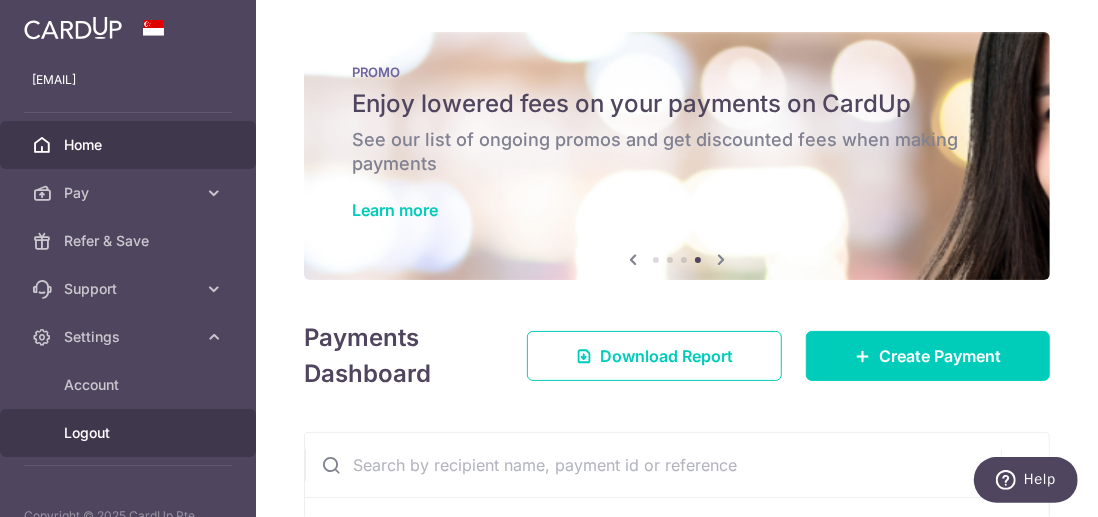 click on "Logout" at bounding box center [130, 433] 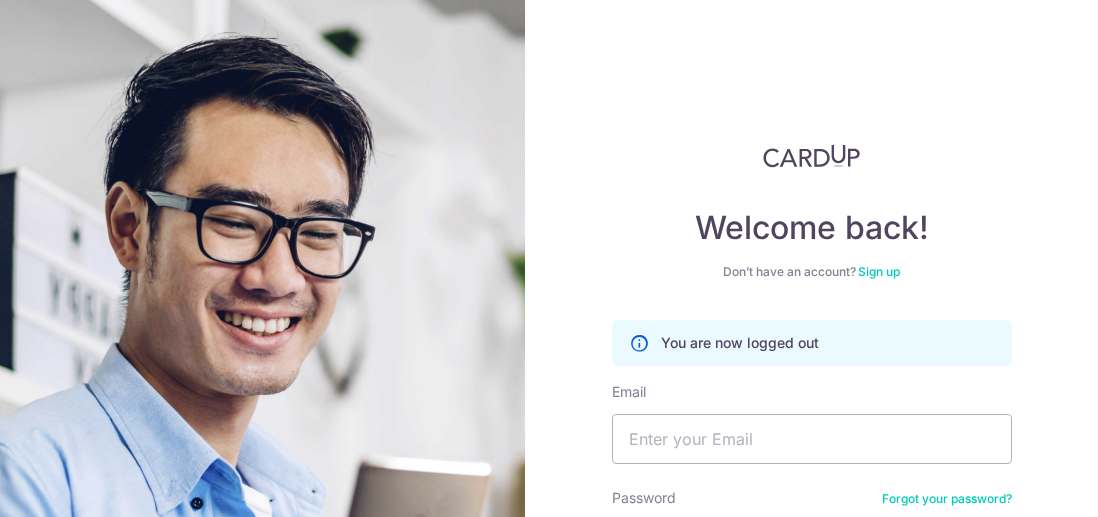 scroll, scrollTop: 0, scrollLeft: 0, axis: both 